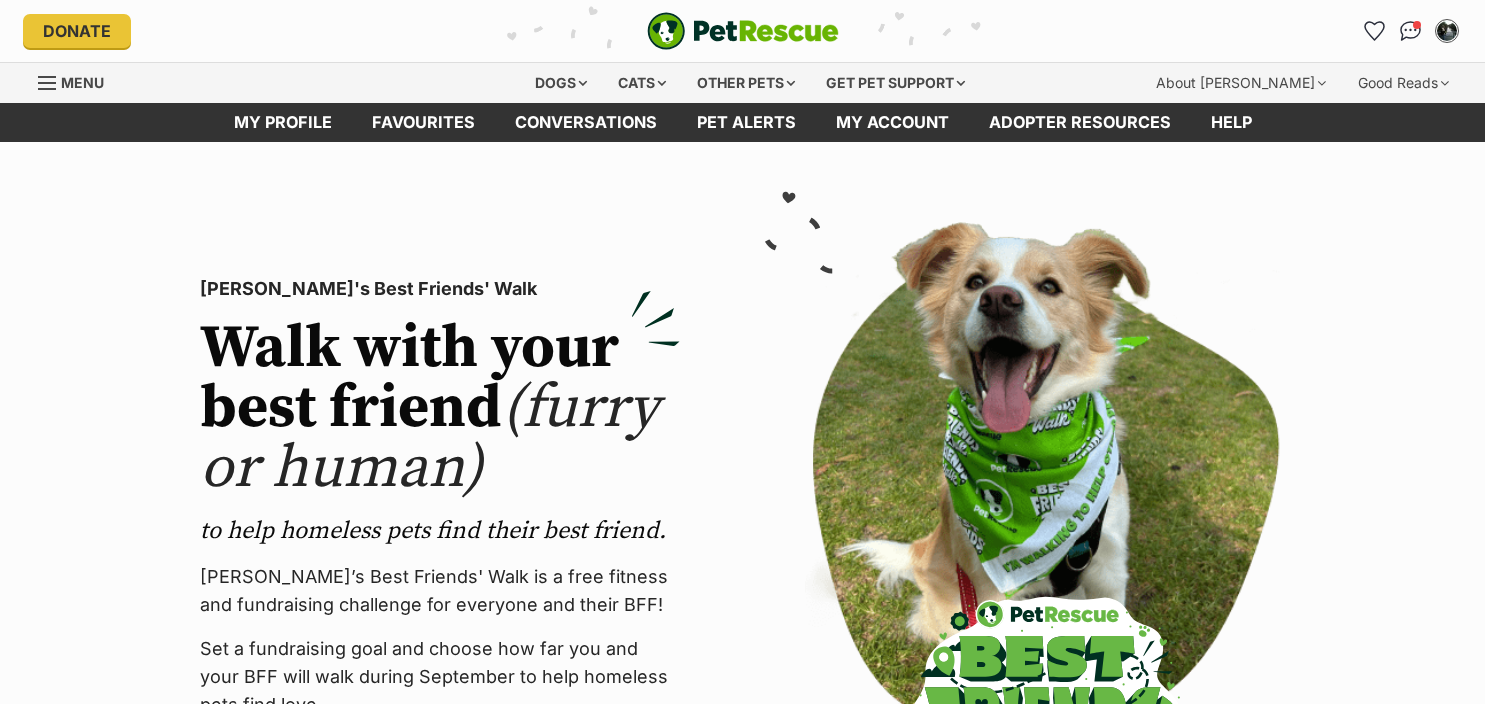scroll, scrollTop: 0, scrollLeft: 0, axis: both 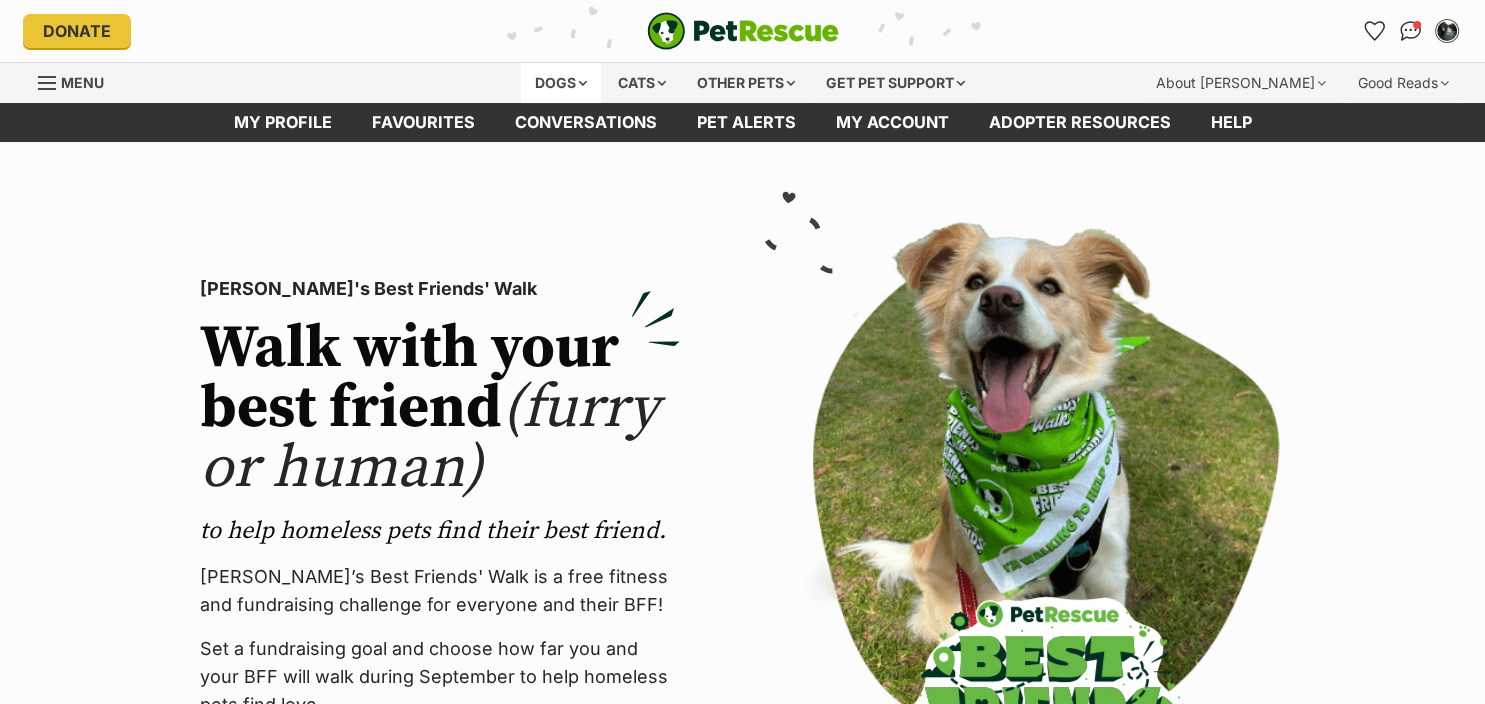 click on "Dogs" at bounding box center (561, 83) 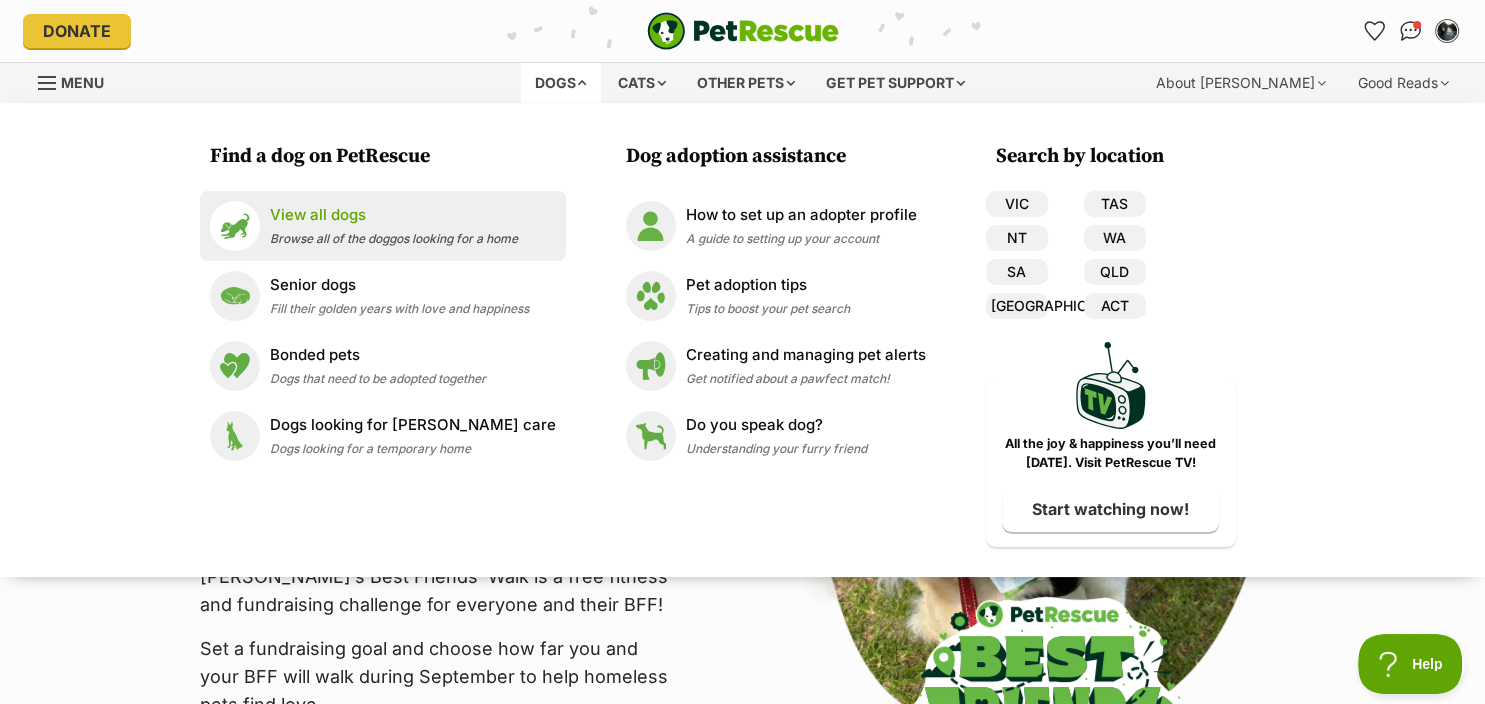 scroll, scrollTop: 0, scrollLeft: 0, axis: both 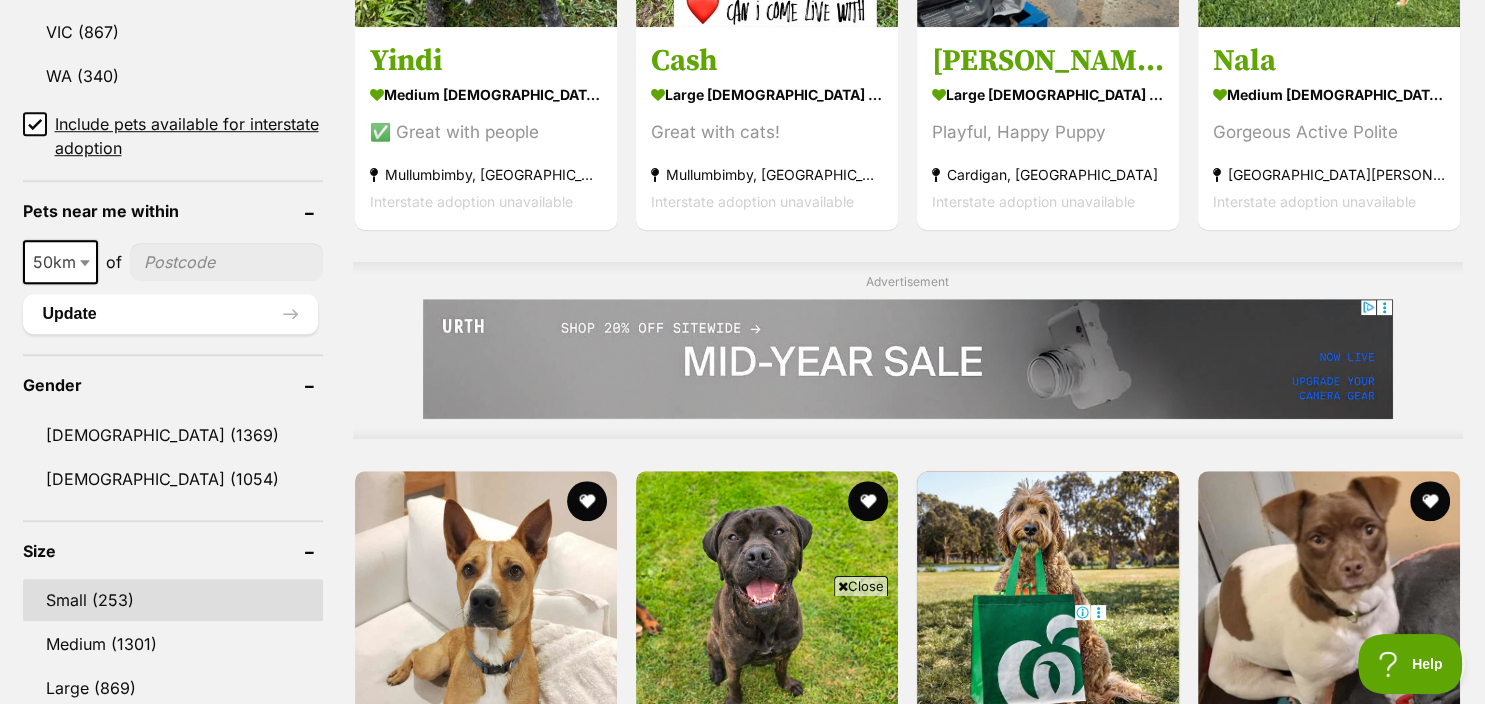 click on "Small (253)" at bounding box center (173, 600) 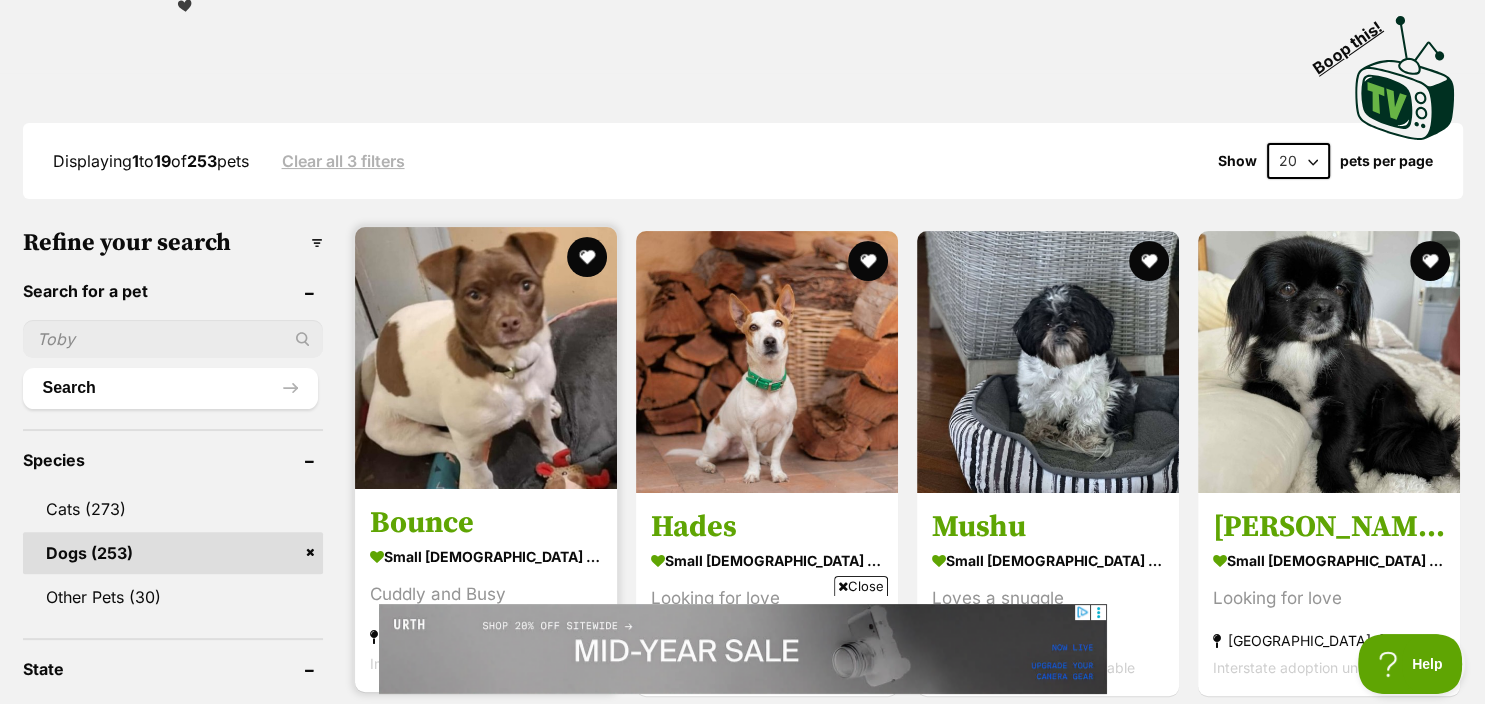 scroll, scrollTop: 0, scrollLeft: 0, axis: both 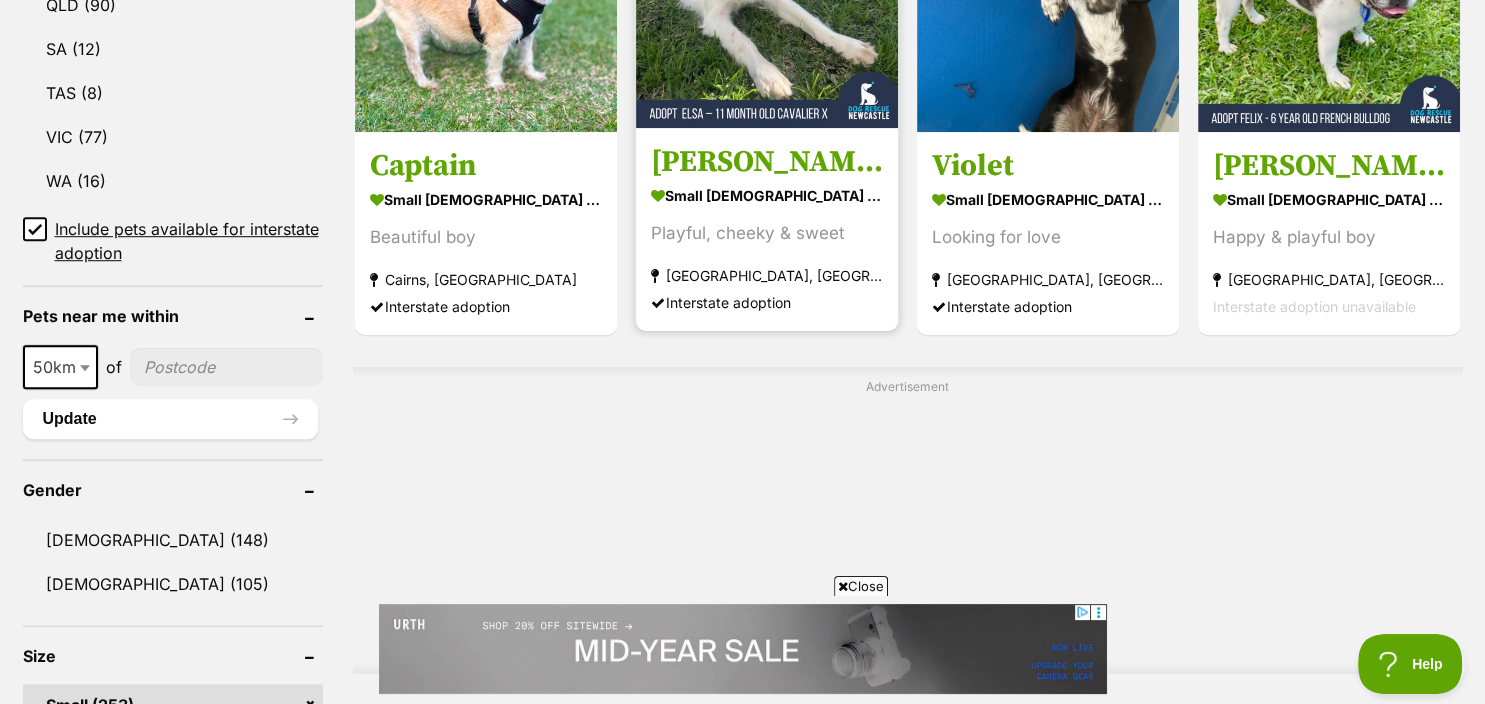 click on "Elsa - 11 Month Old Cavalier X" at bounding box center (767, 162) 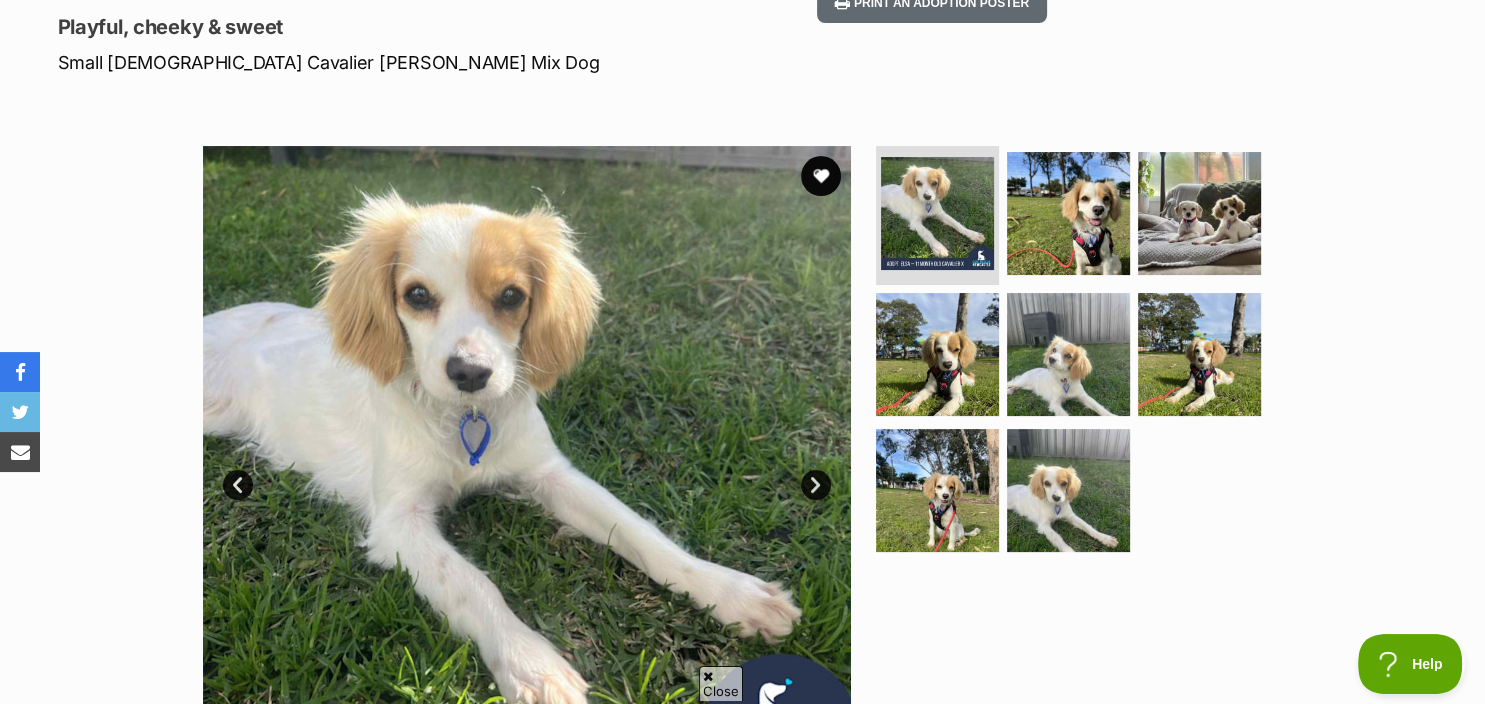 scroll, scrollTop: 0, scrollLeft: 0, axis: both 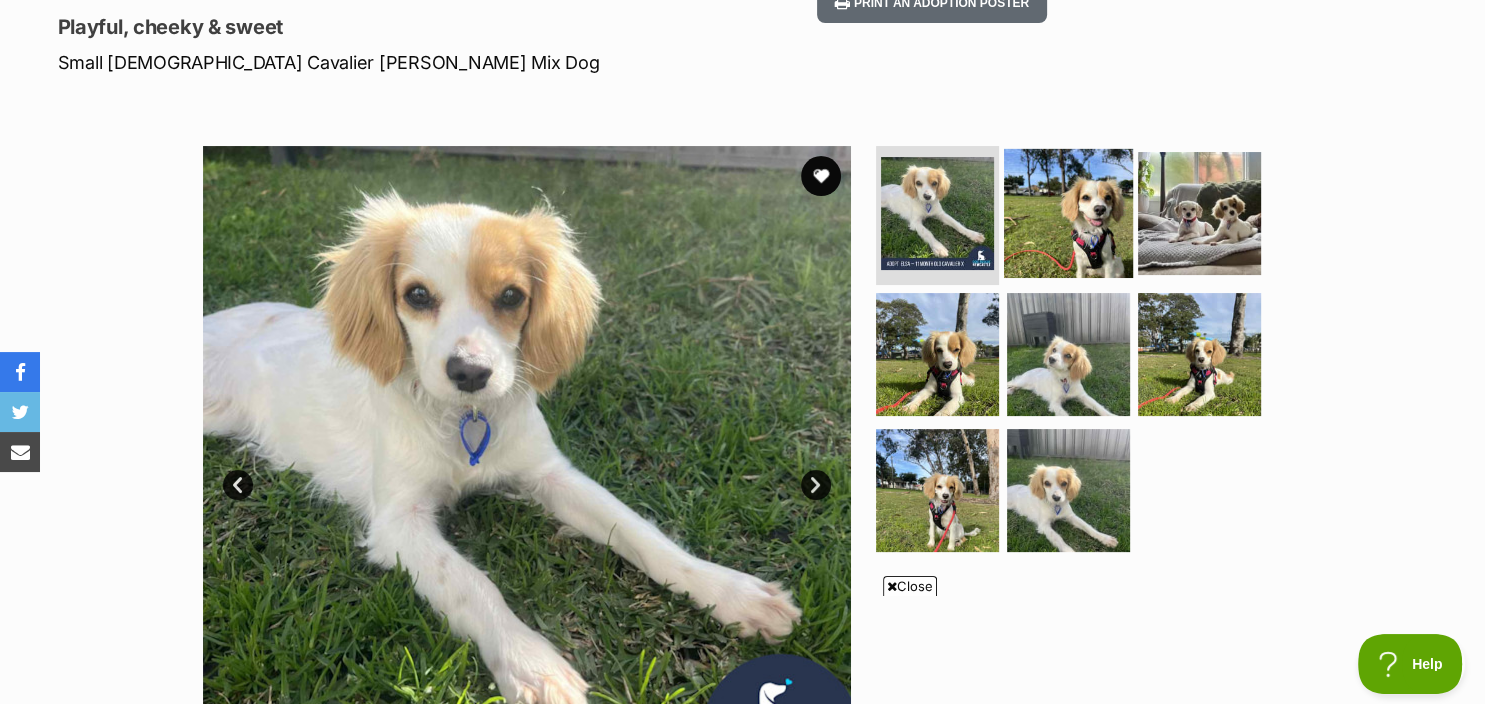 click at bounding box center (1068, 212) 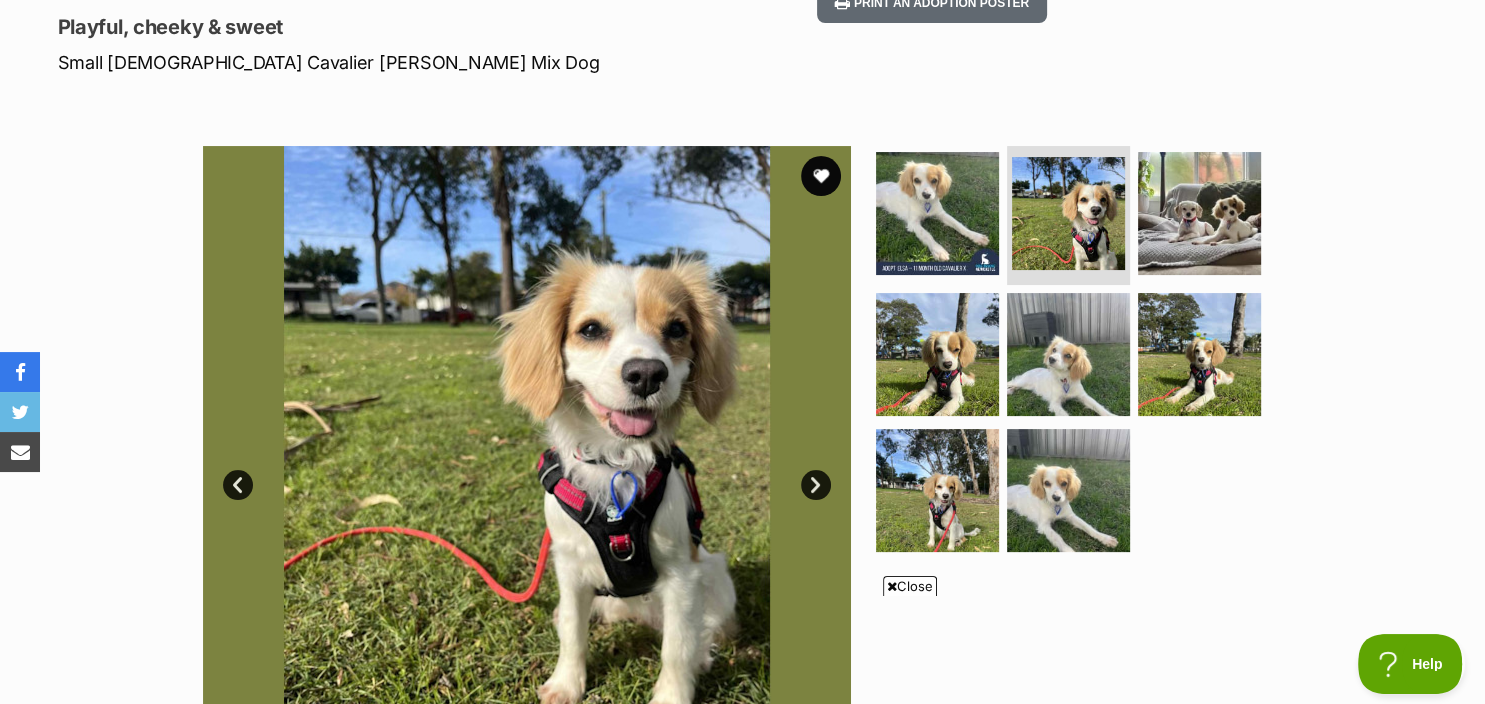 scroll, scrollTop: 0, scrollLeft: 0, axis: both 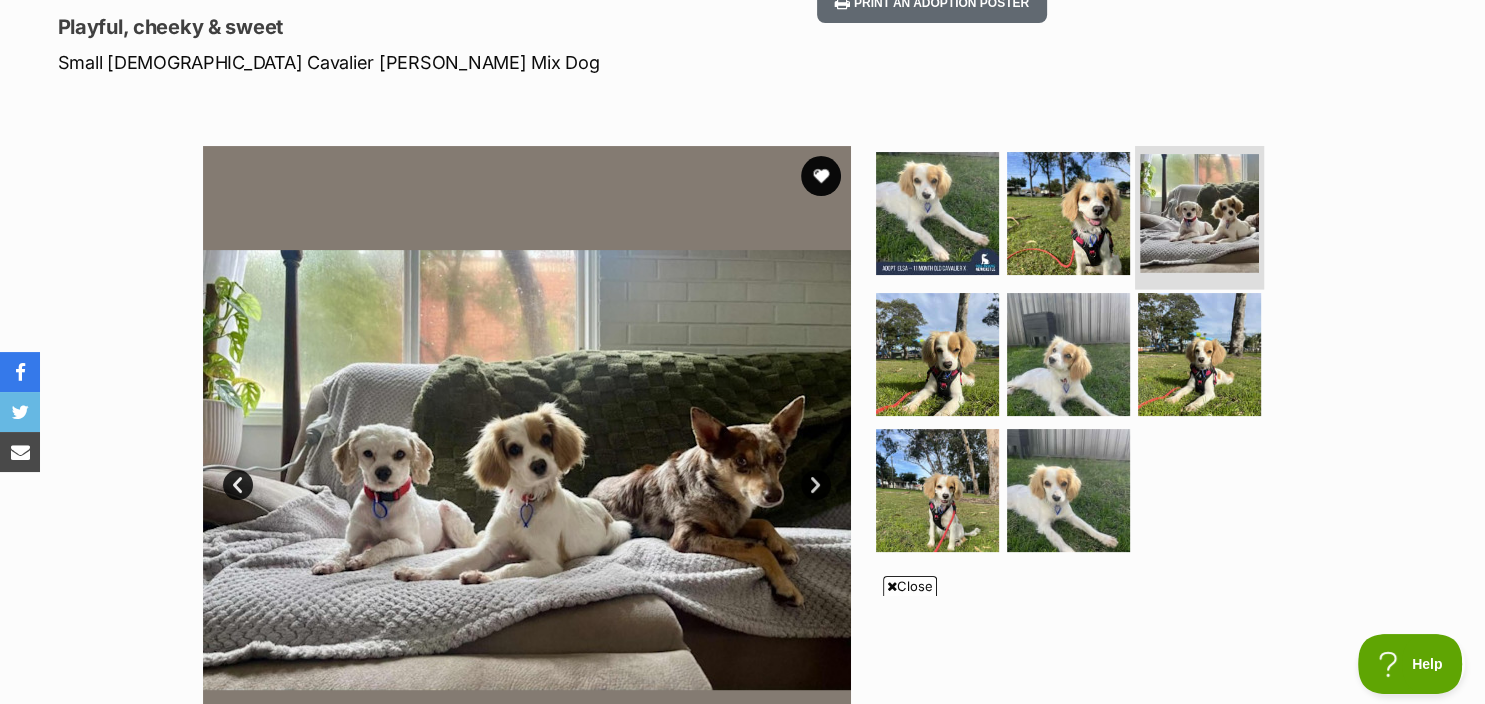 click at bounding box center (1199, 213) 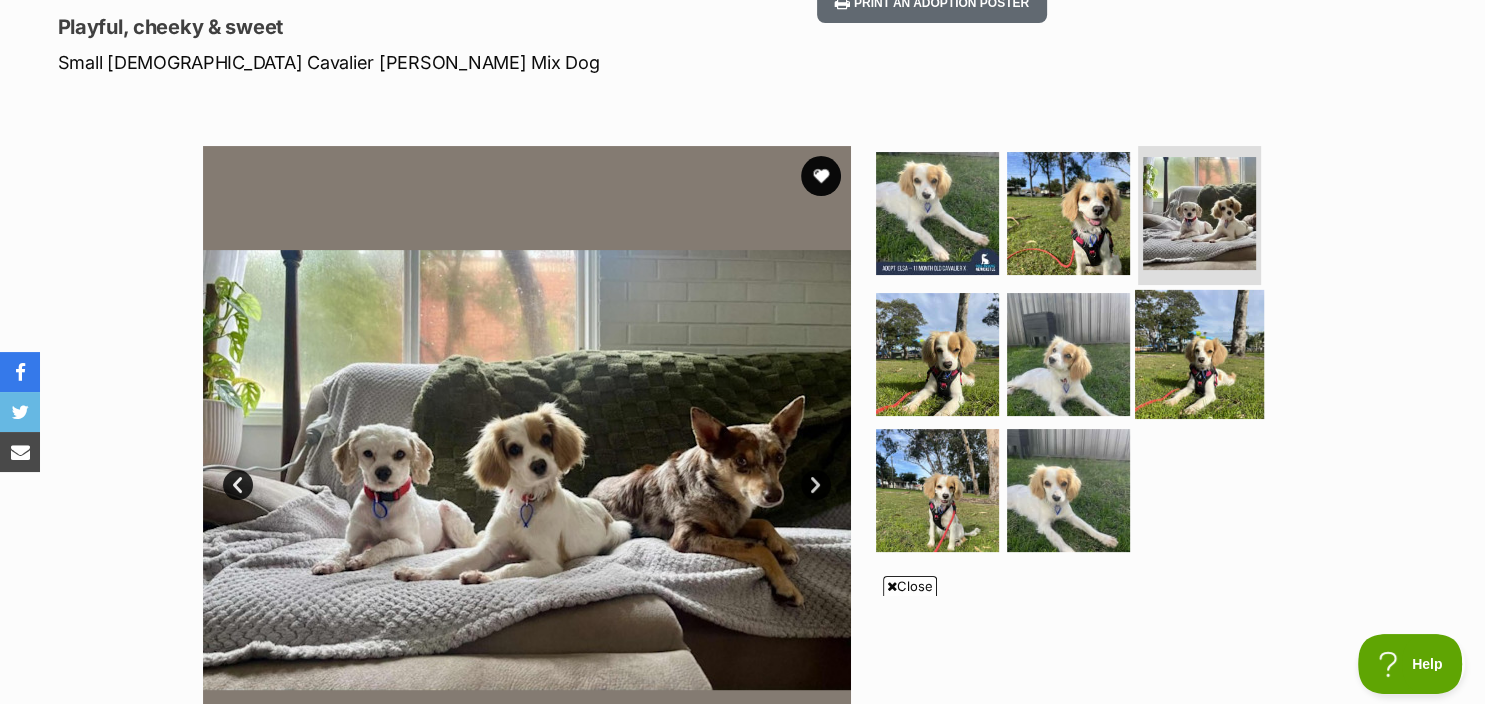 click at bounding box center (1199, 354) 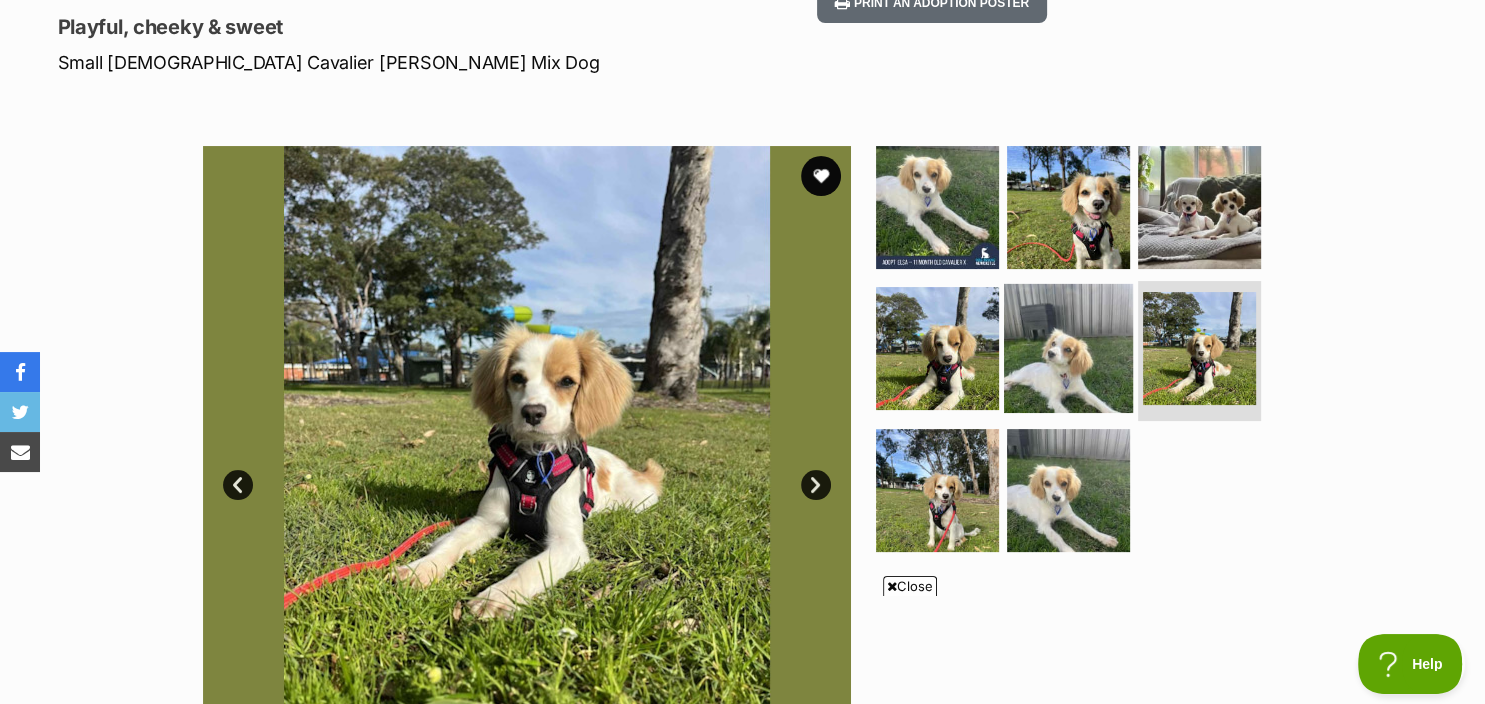 click at bounding box center (1068, 348) 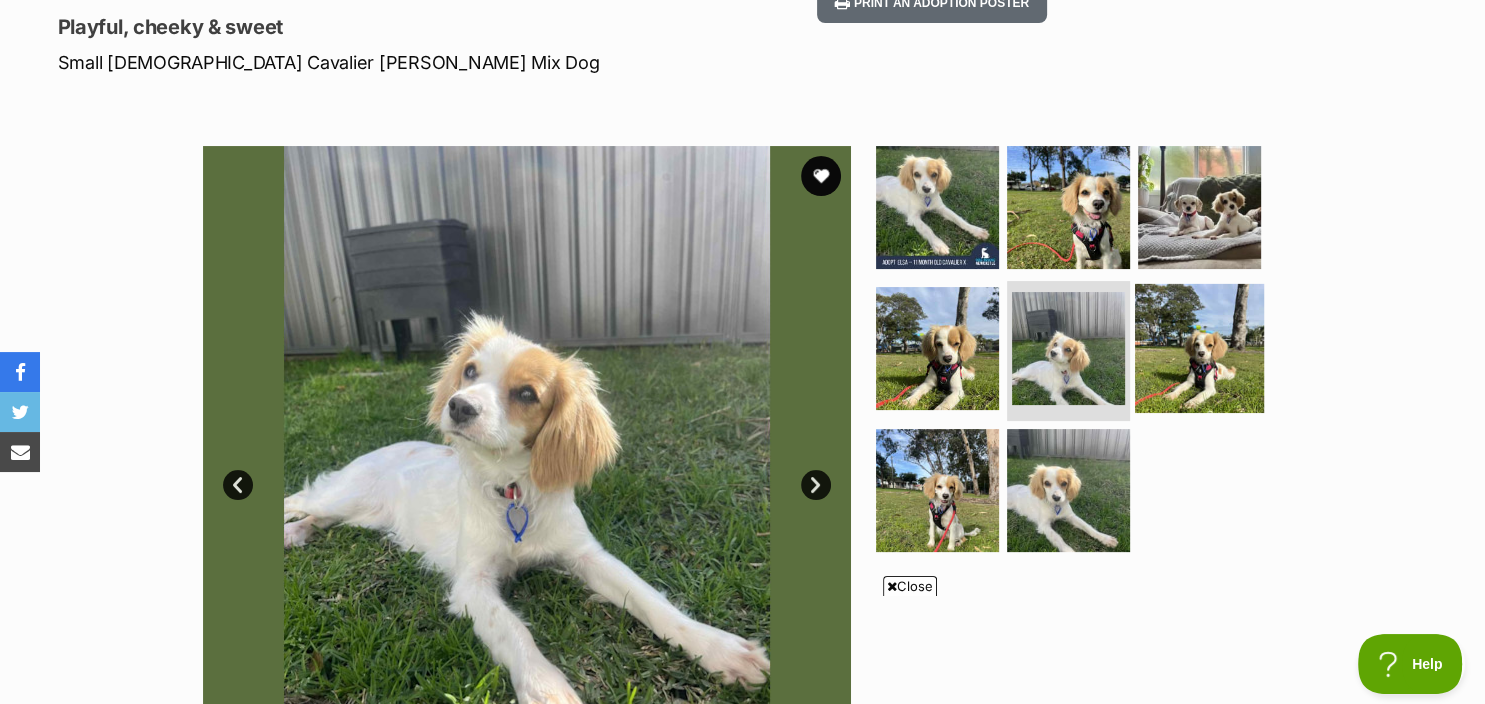 click at bounding box center (1199, 348) 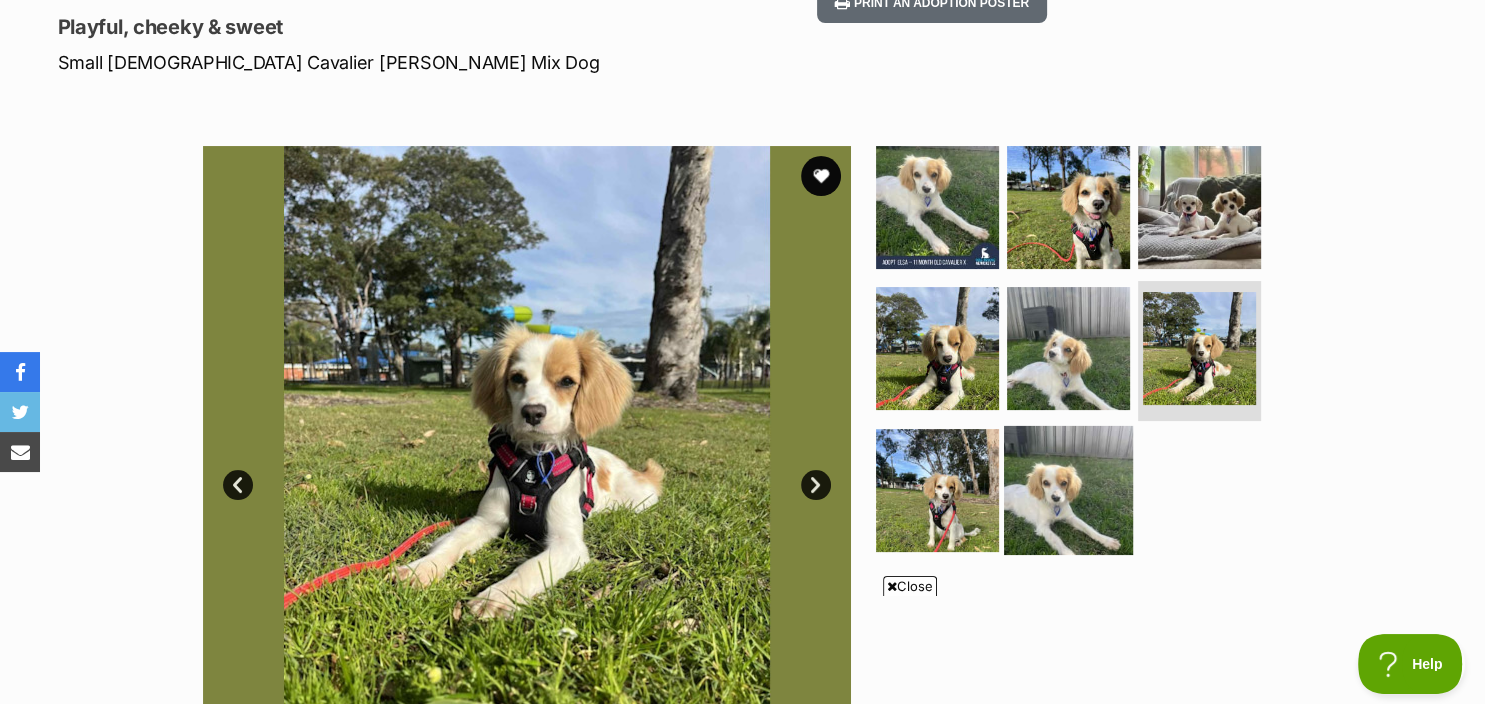 click at bounding box center (1068, 490) 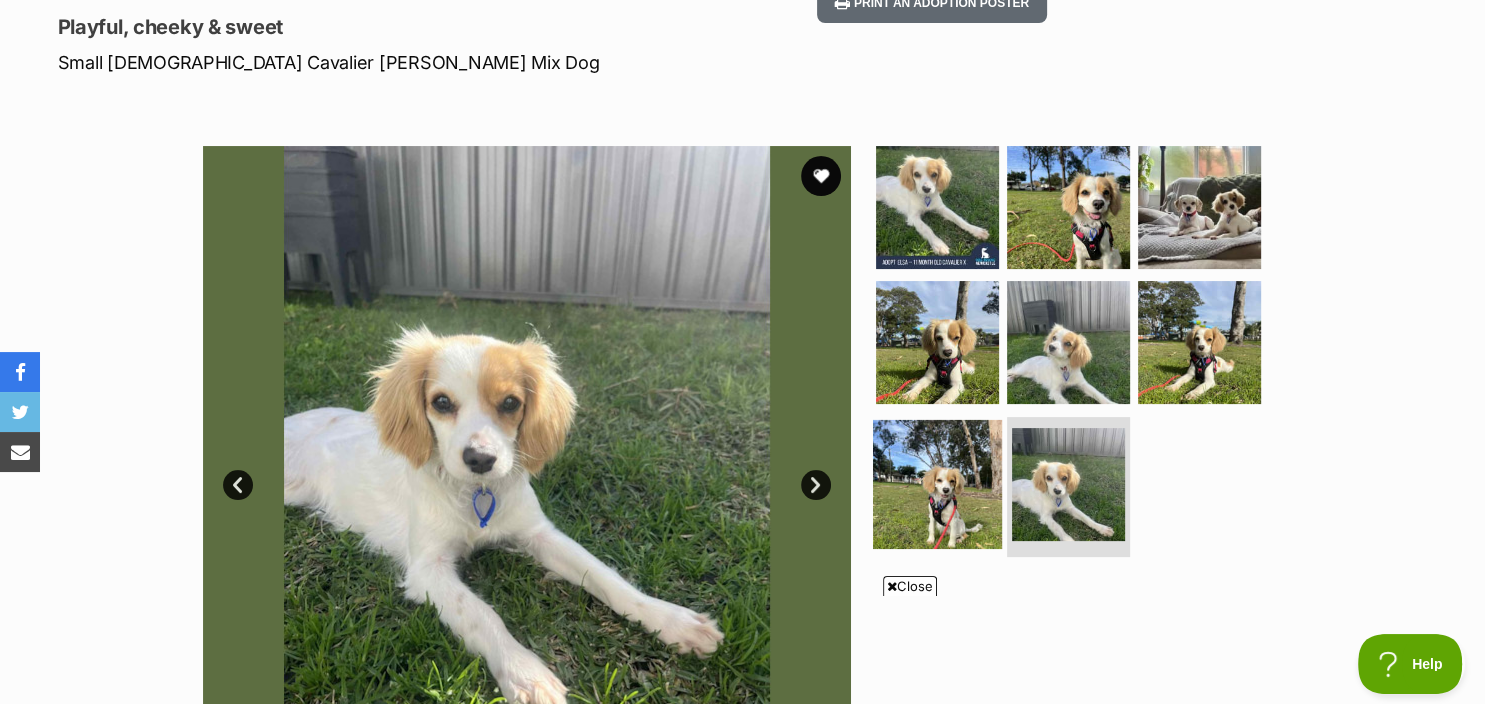 click at bounding box center [937, 484] 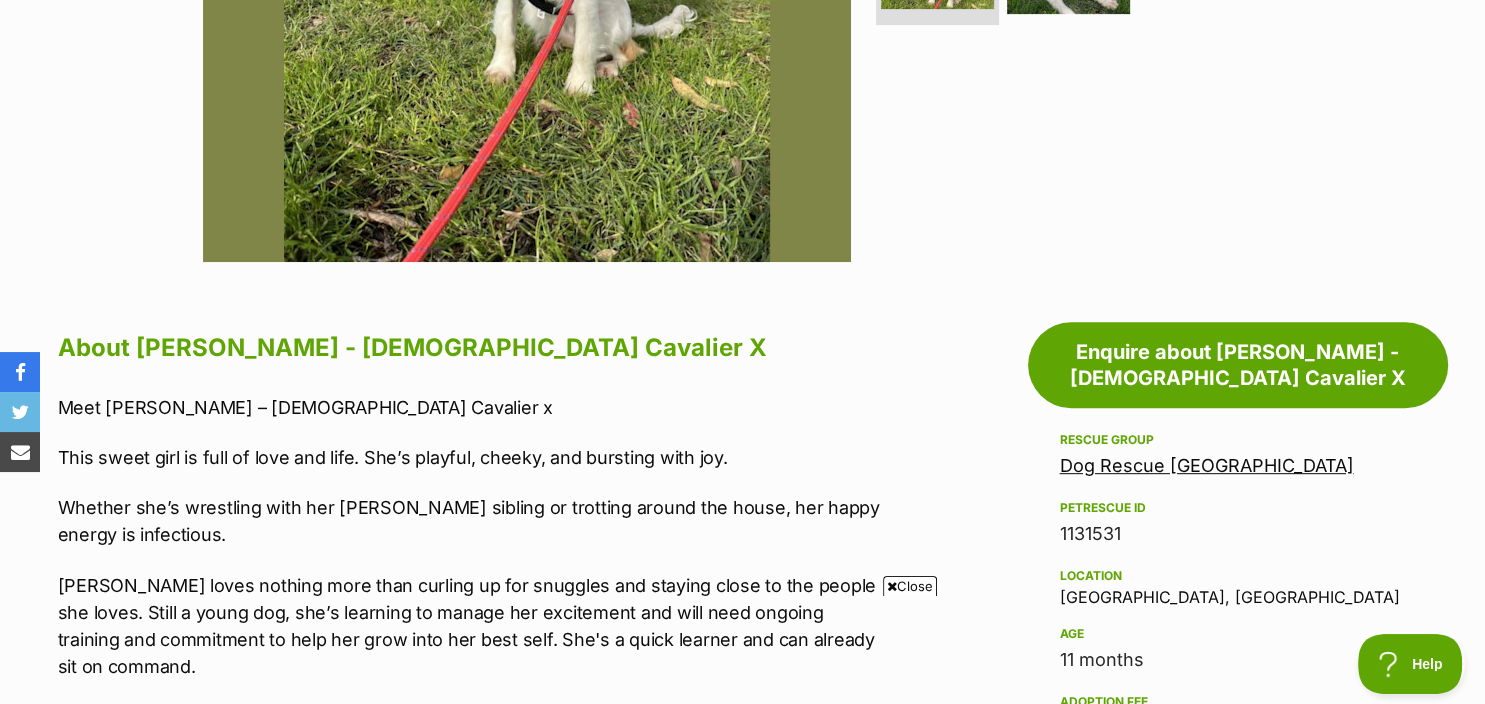 scroll, scrollTop: 844, scrollLeft: 0, axis: vertical 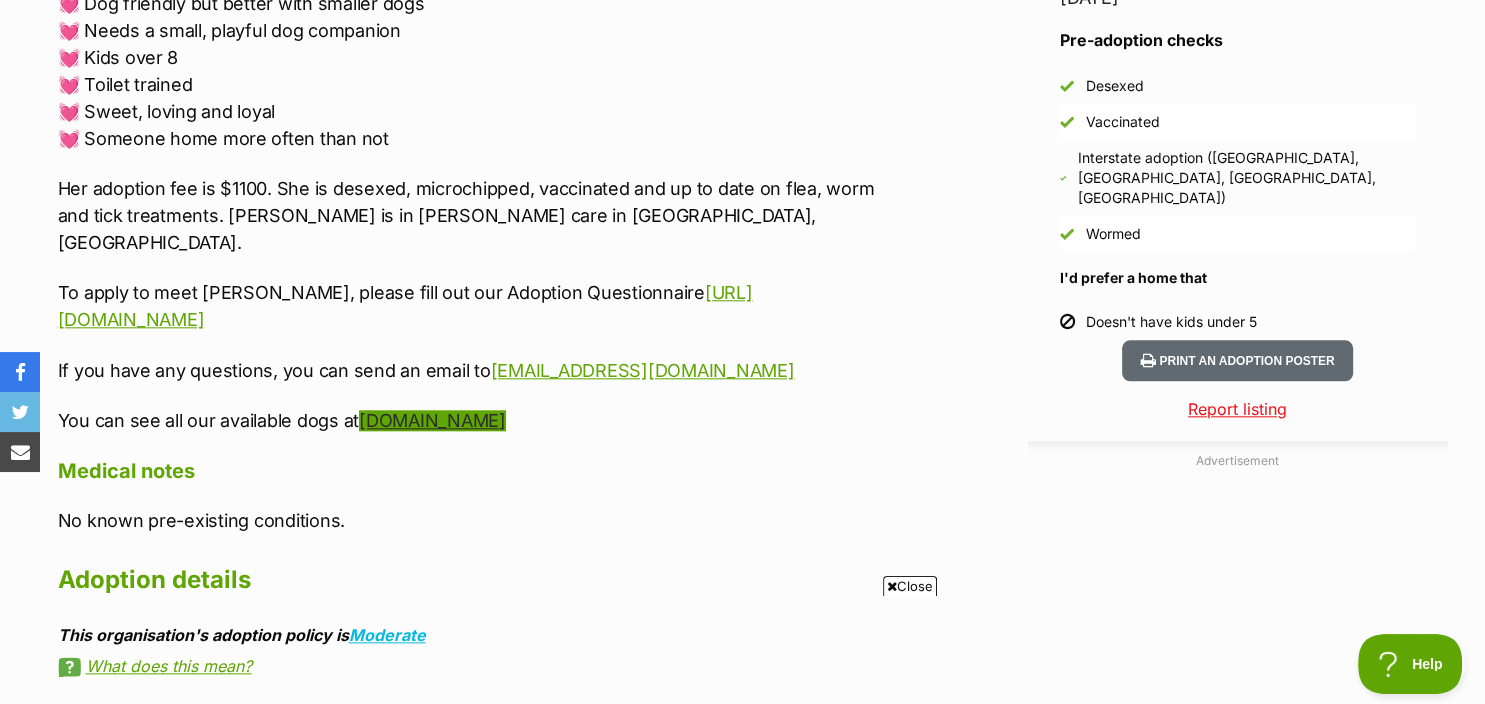 click on "www.dogrescuenewcastle.com.au" at bounding box center (432, 420) 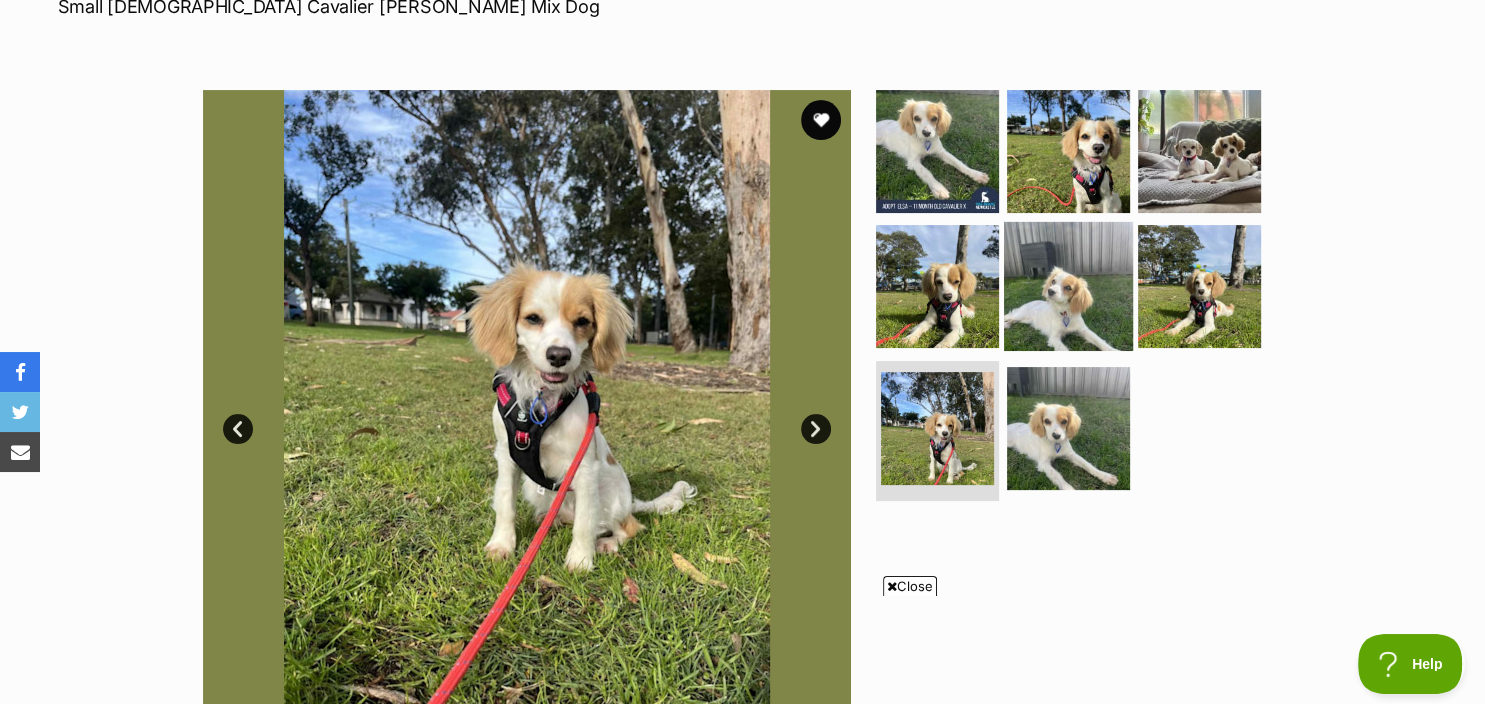 scroll, scrollTop: 422, scrollLeft: 0, axis: vertical 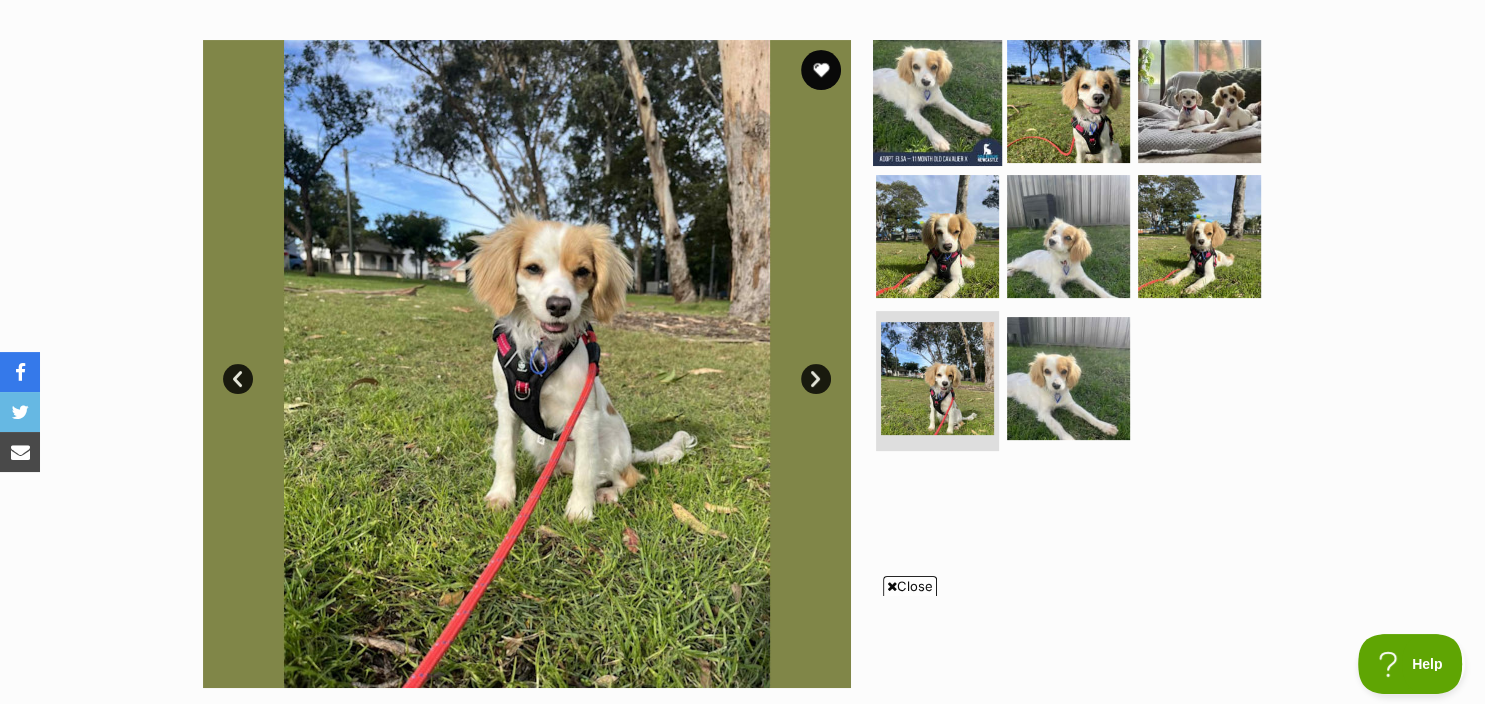 click at bounding box center [937, 100] 